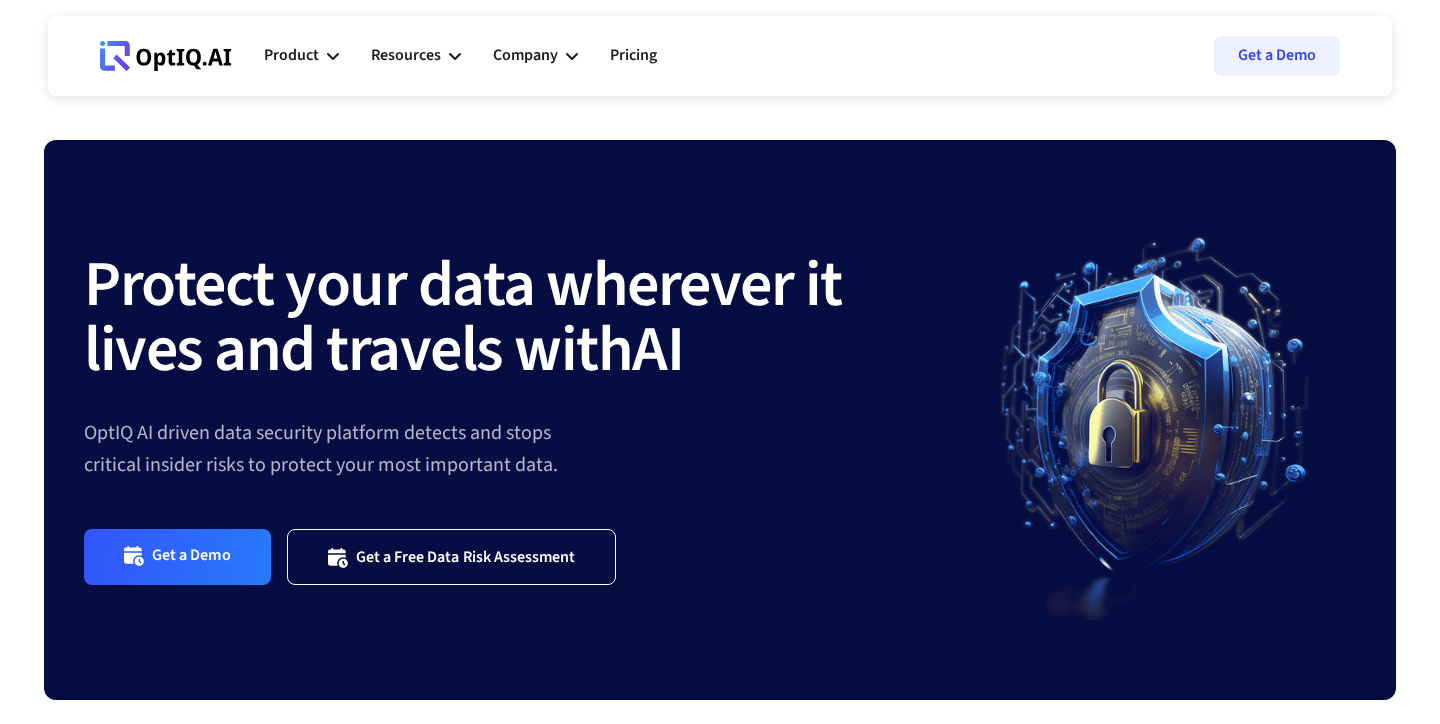 scroll, scrollTop: 0, scrollLeft: 0, axis: both 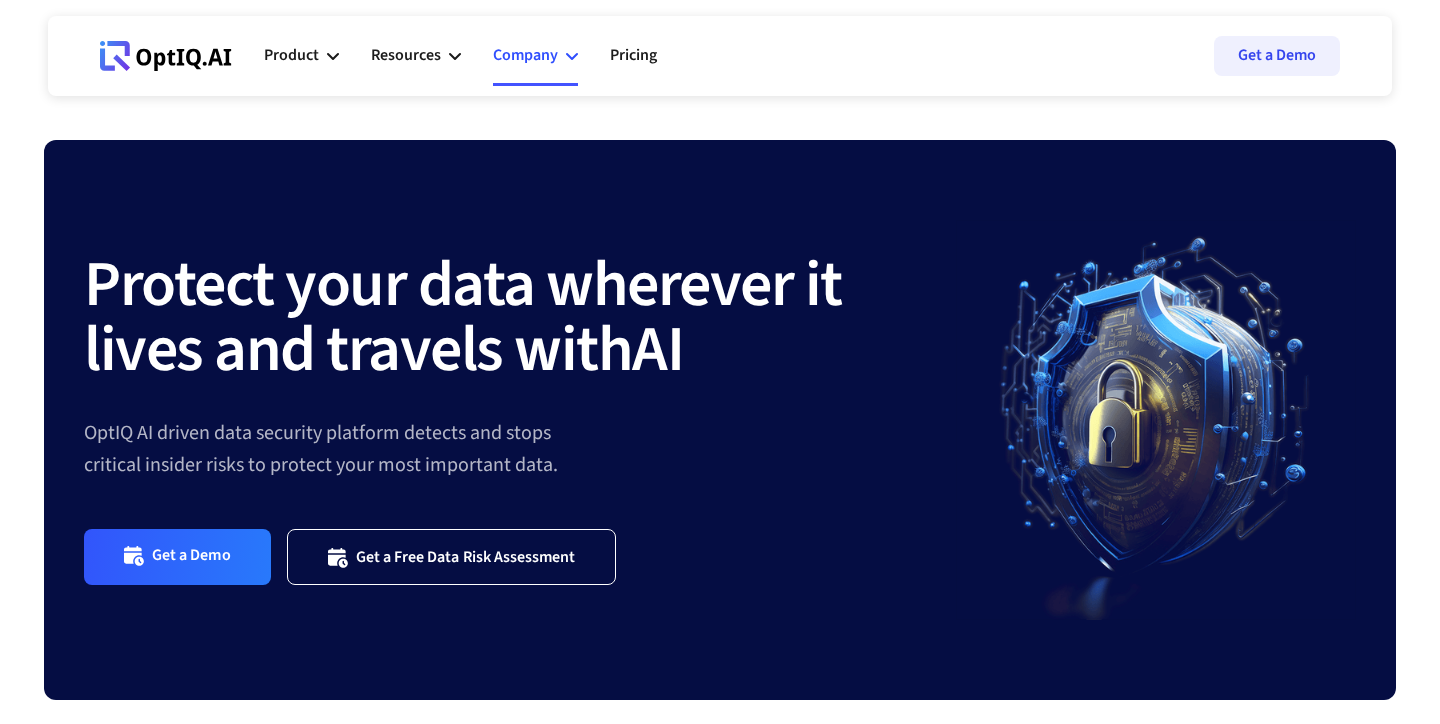 click on "Company" at bounding box center (525, 55) 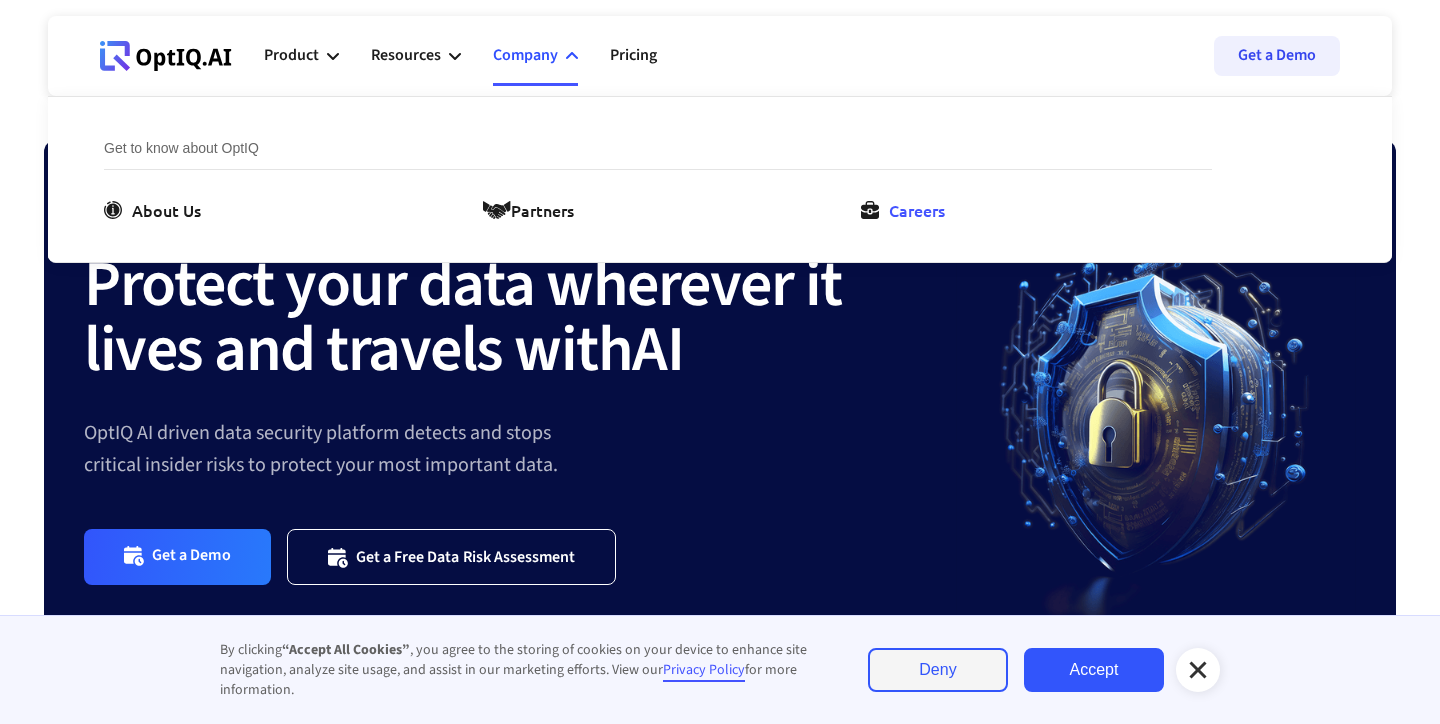 click on "Careers" at bounding box center (917, 210) 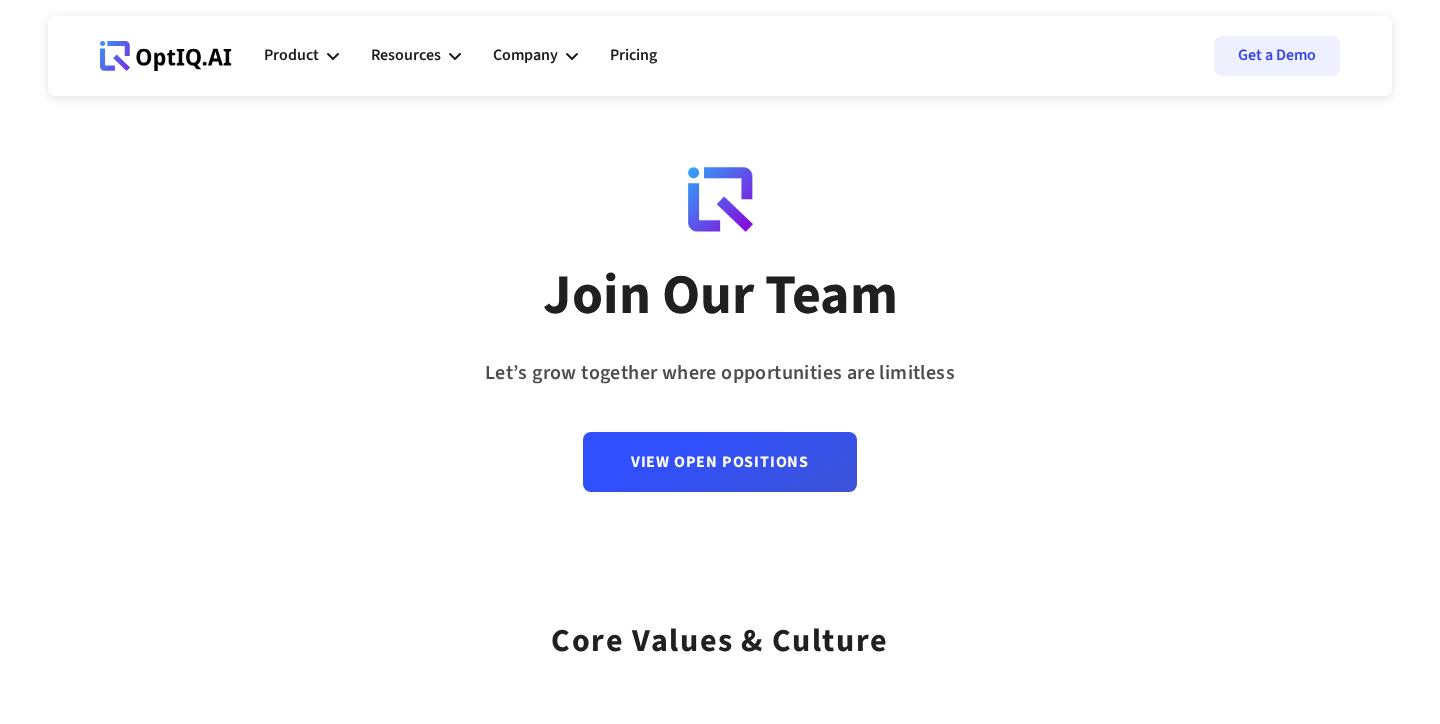 scroll, scrollTop: 0, scrollLeft: 0, axis: both 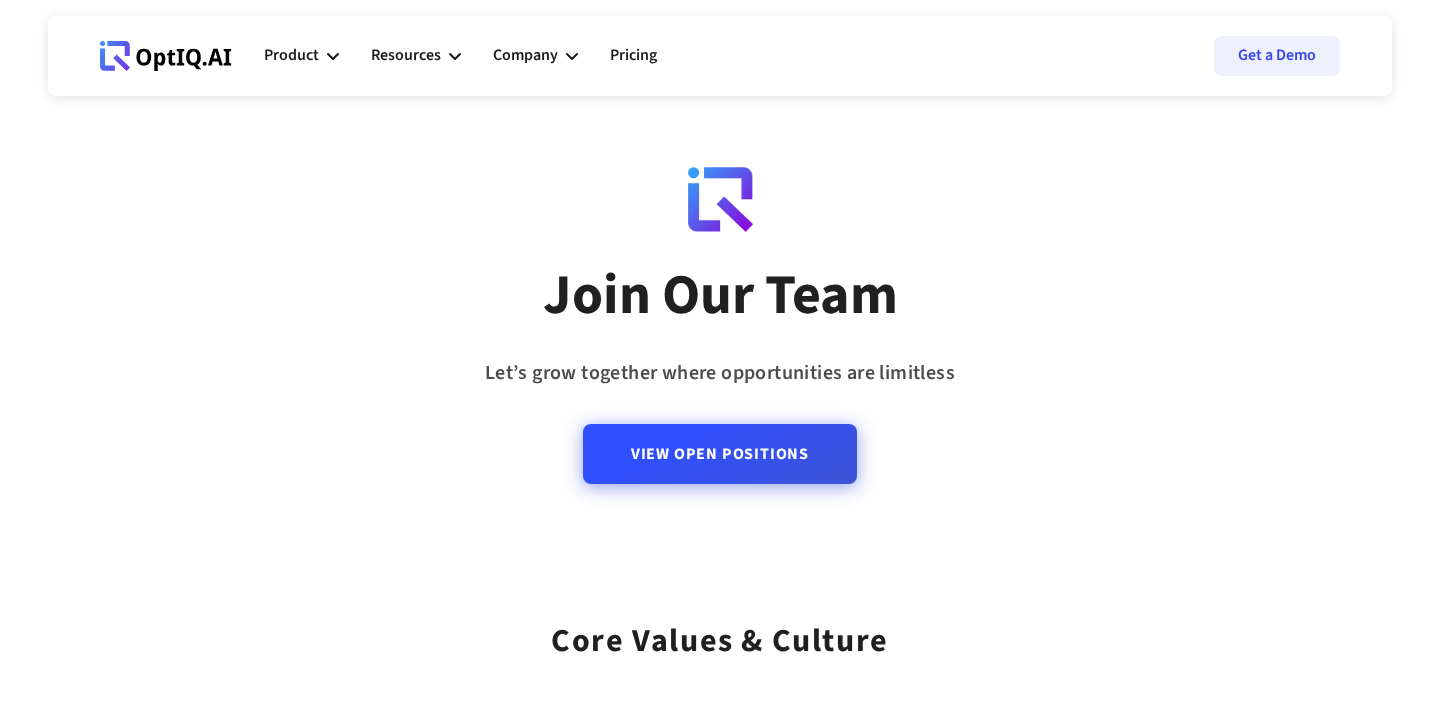 click on "View Open Positions" at bounding box center (720, 454) 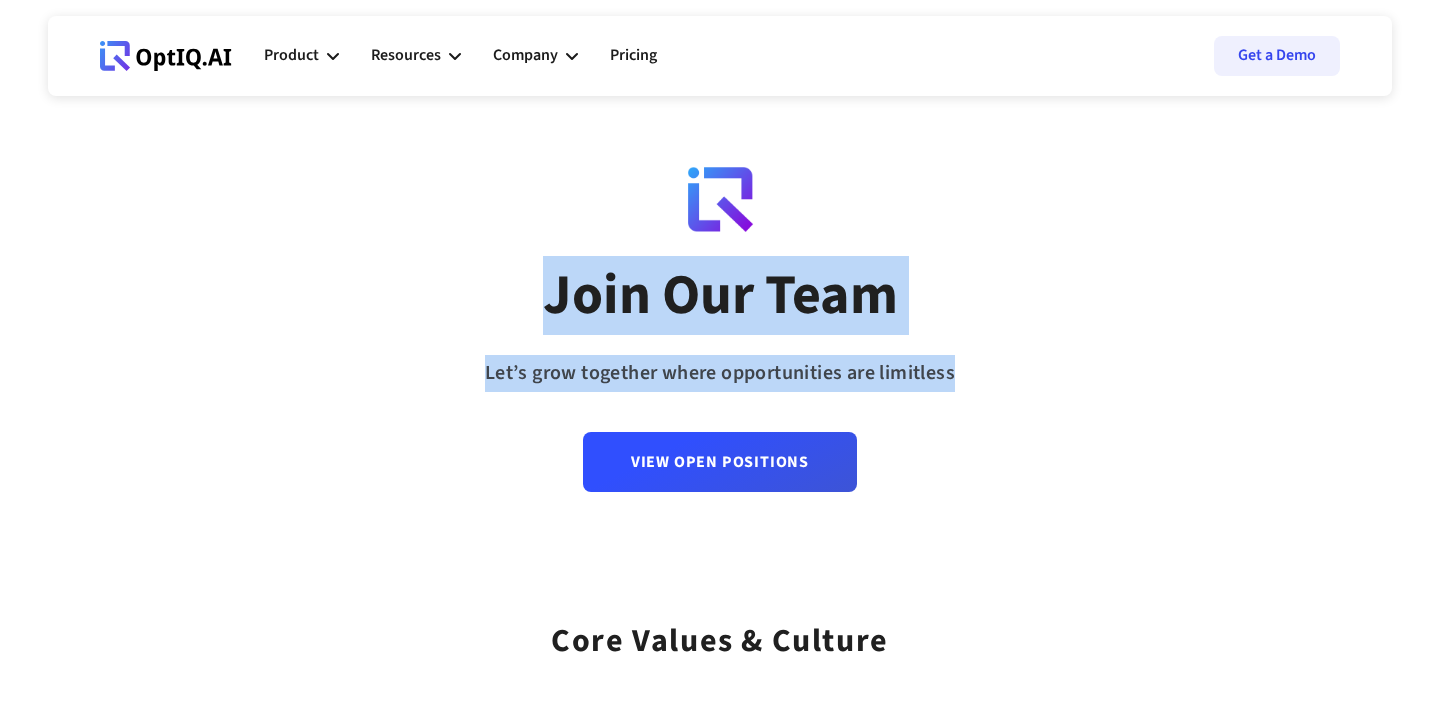 drag, startPoint x: 546, startPoint y: 294, endPoint x: 965, endPoint y: 364, distance: 424.807 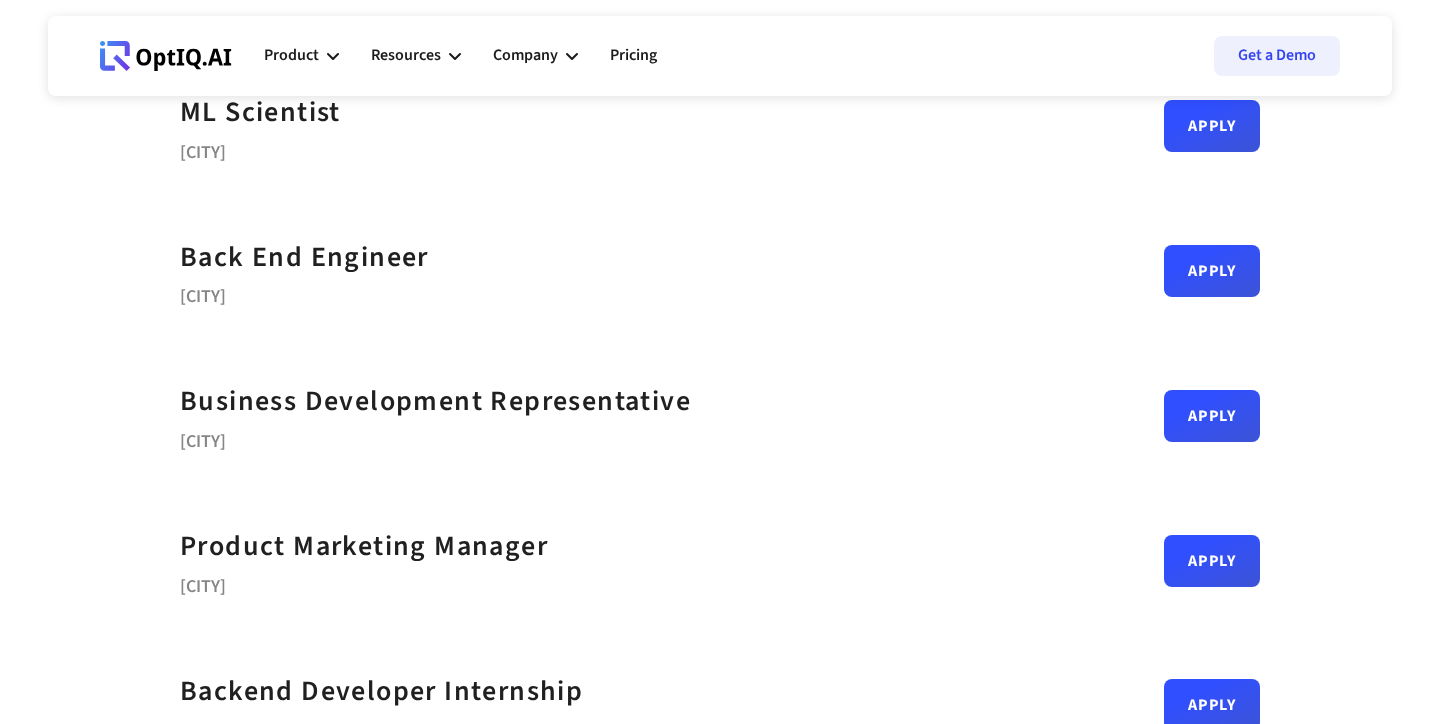 scroll, scrollTop: 475, scrollLeft: 0, axis: vertical 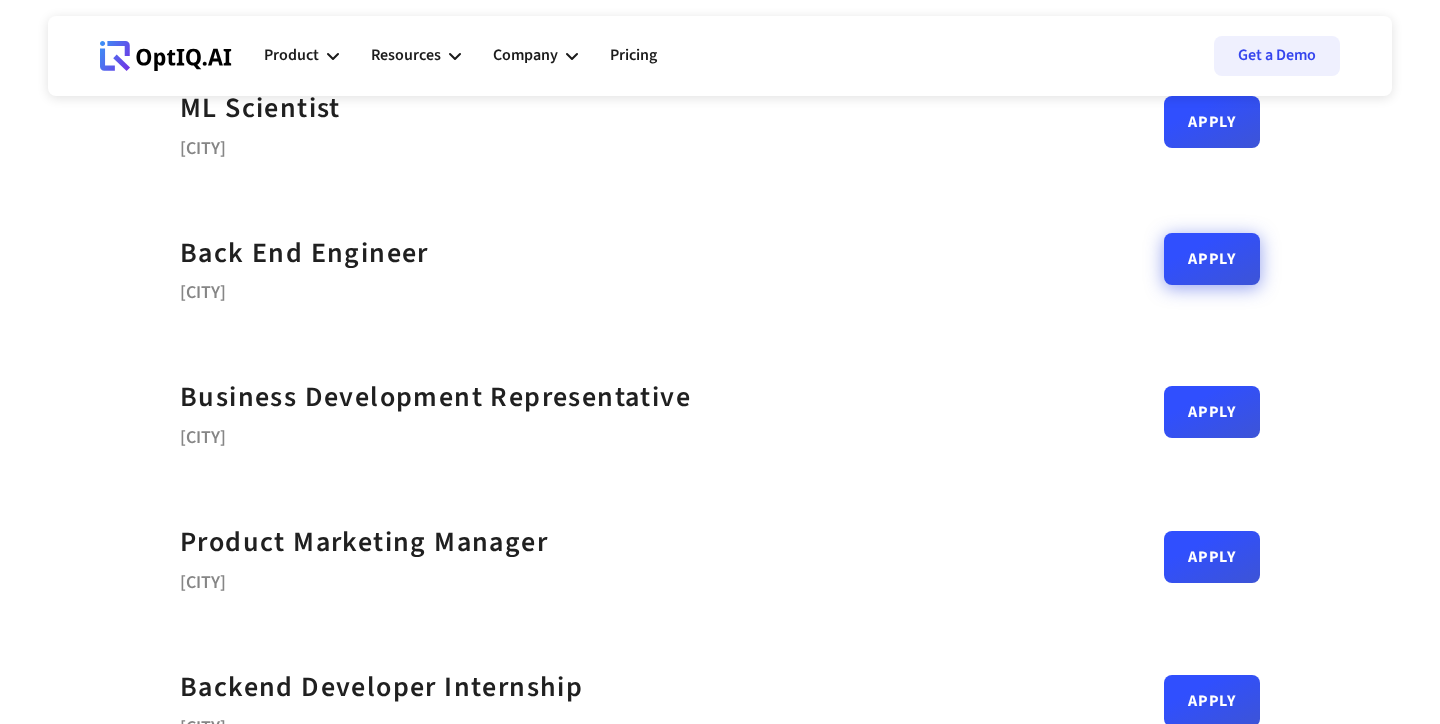 click on "Apply" at bounding box center (1212, 259) 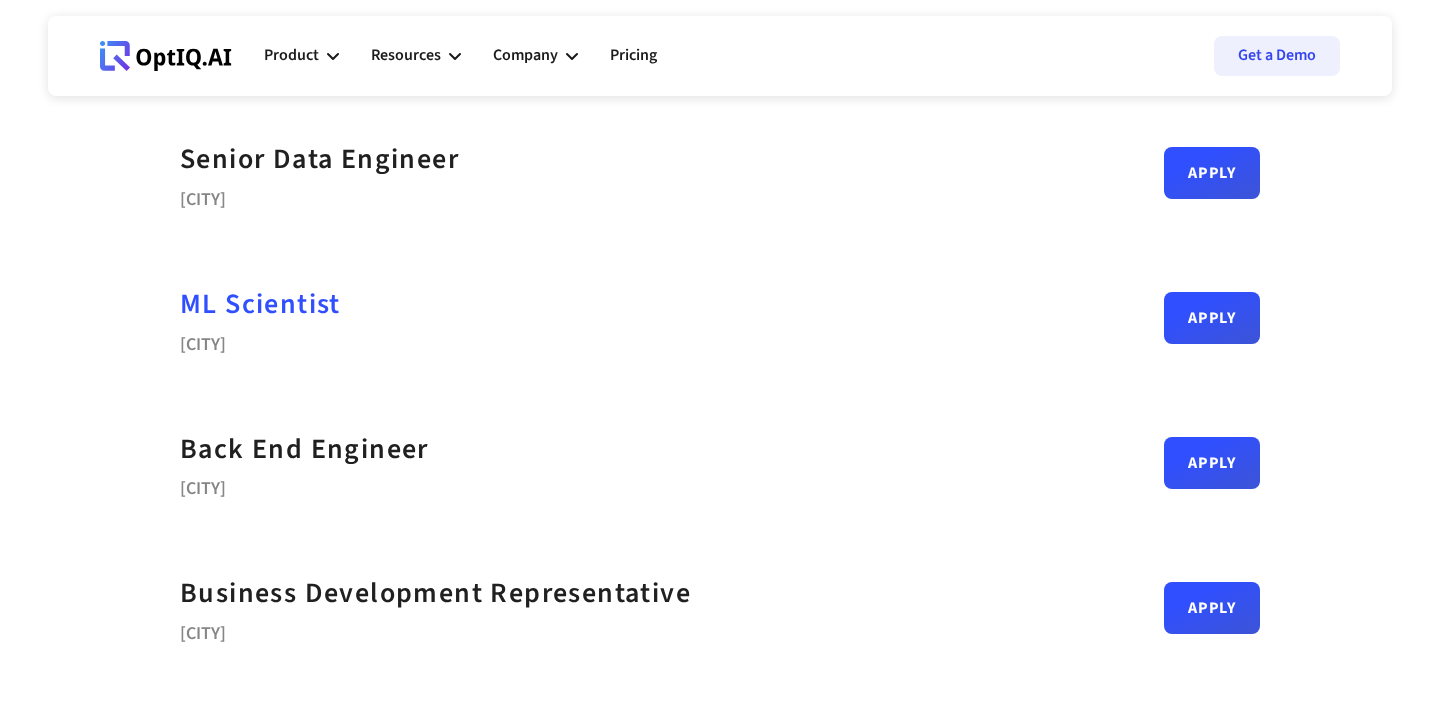 scroll, scrollTop: 229, scrollLeft: 0, axis: vertical 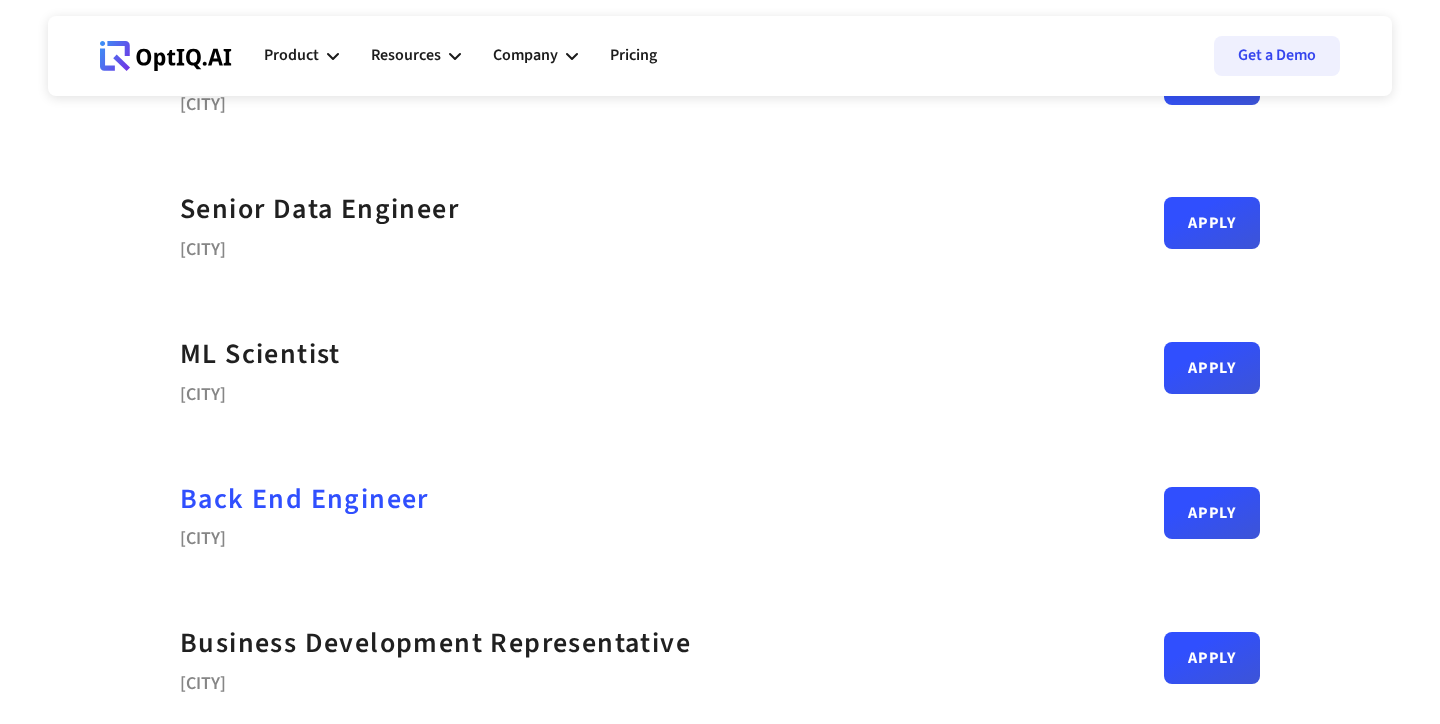 click on "Back End Engineer" at bounding box center [304, 499] 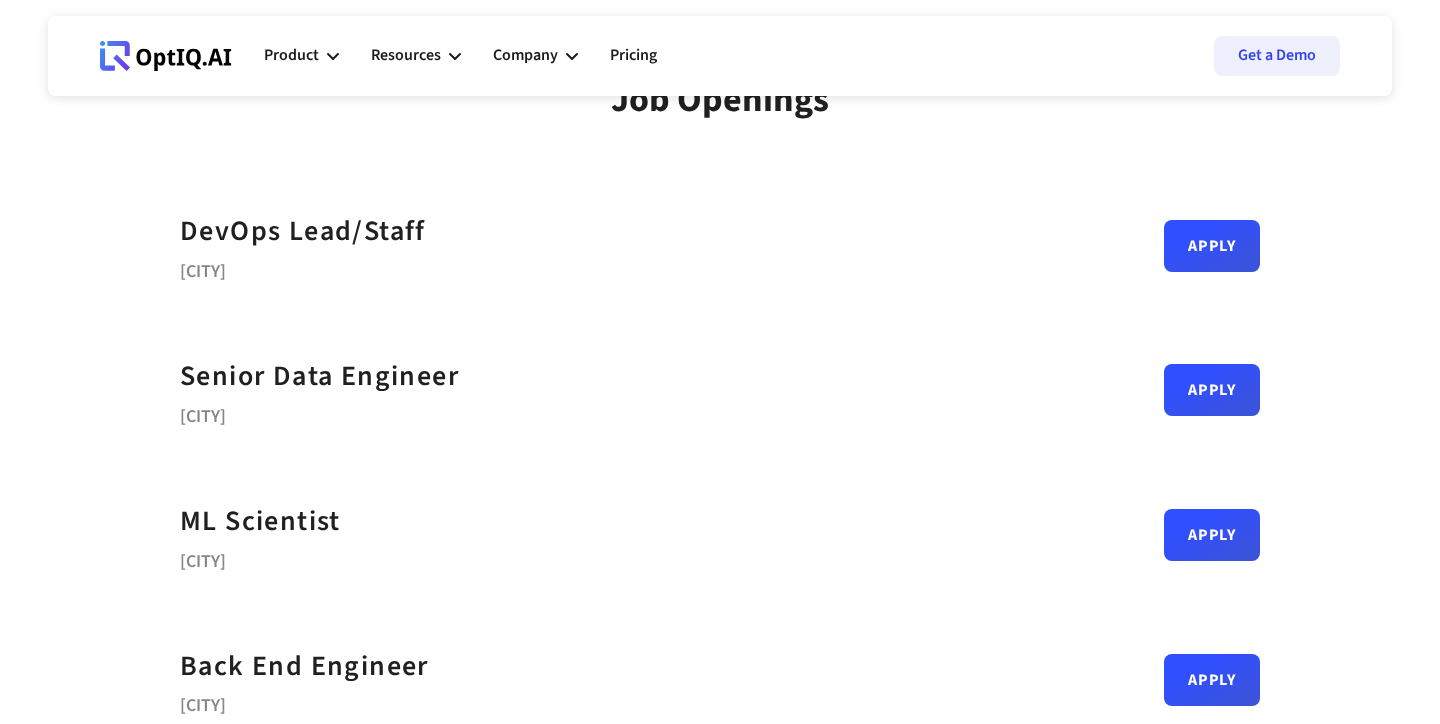 scroll, scrollTop: 0, scrollLeft: 0, axis: both 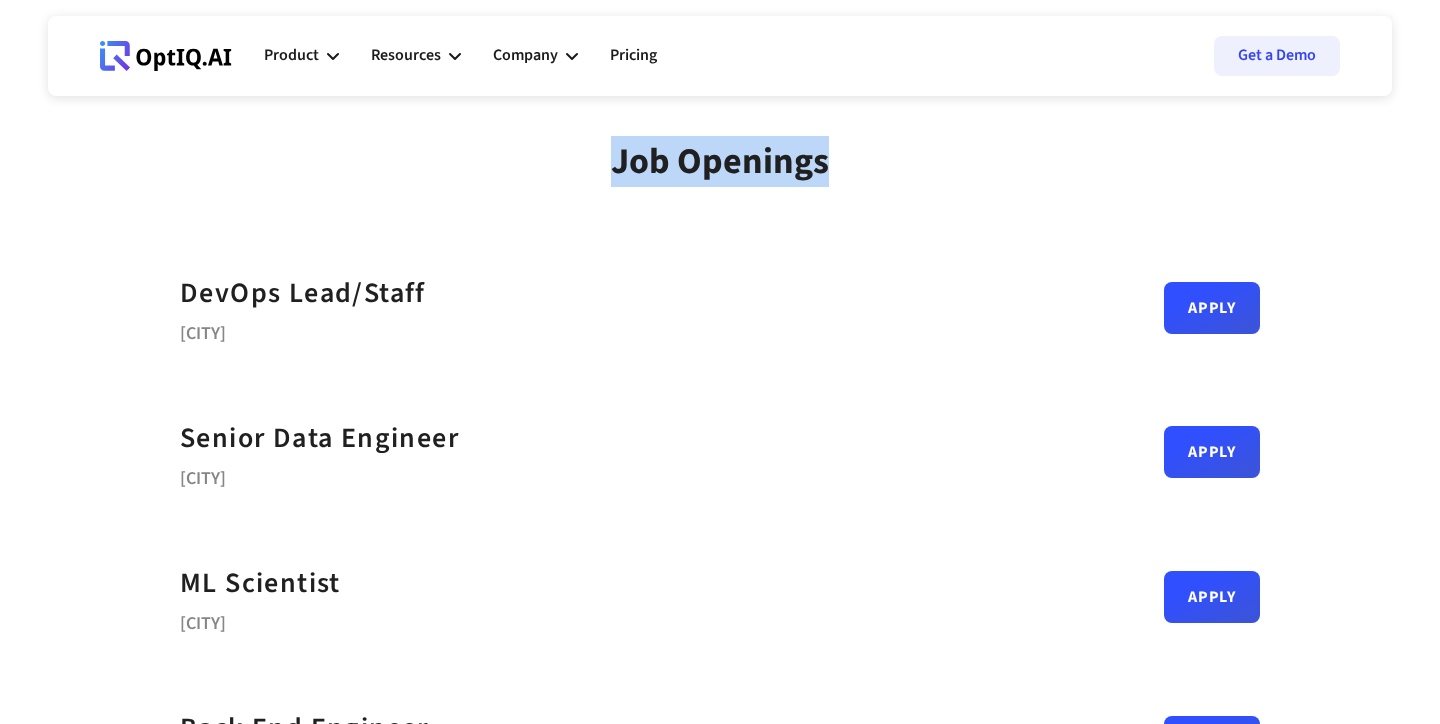 drag, startPoint x: 616, startPoint y: 163, endPoint x: 918, endPoint y: 175, distance: 302.2383 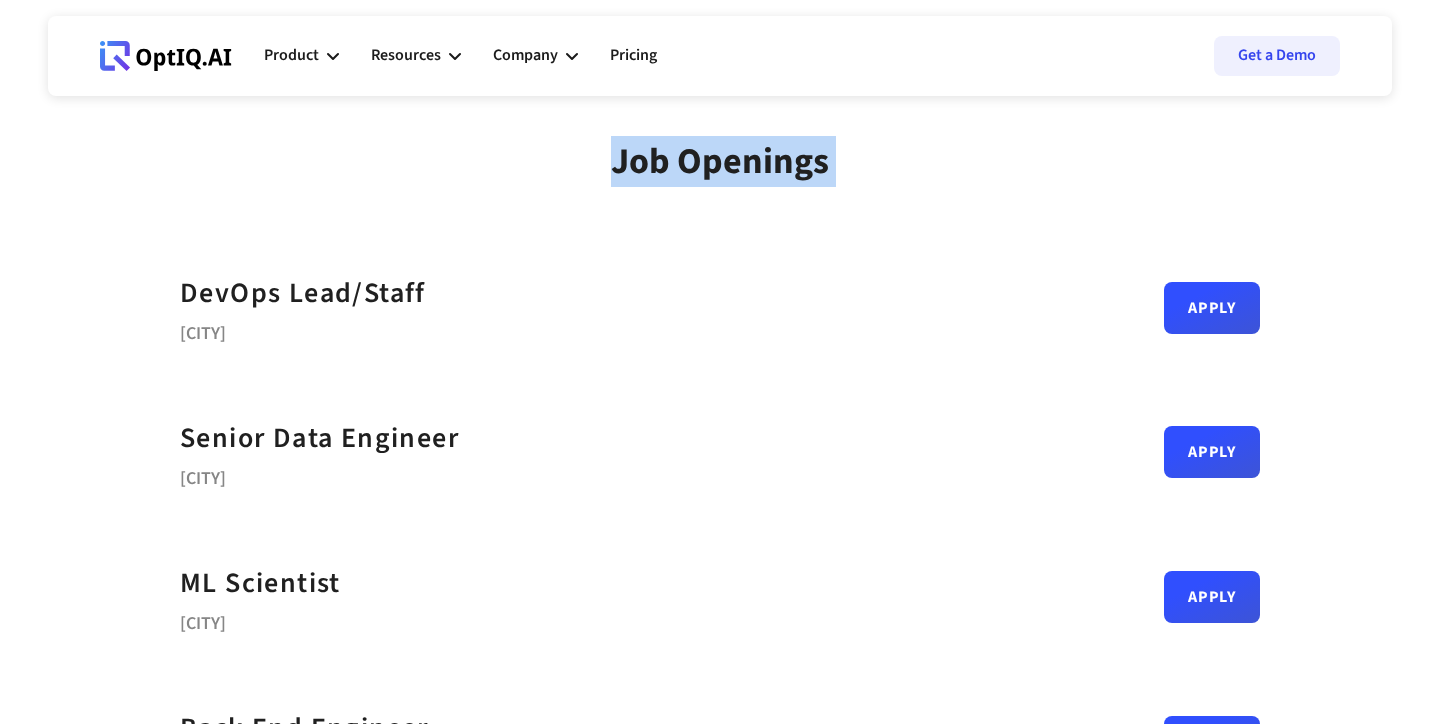 drag, startPoint x: 603, startPoint y: 154, endPoint x: 875, endPoint y: 173, distance: 272.66278 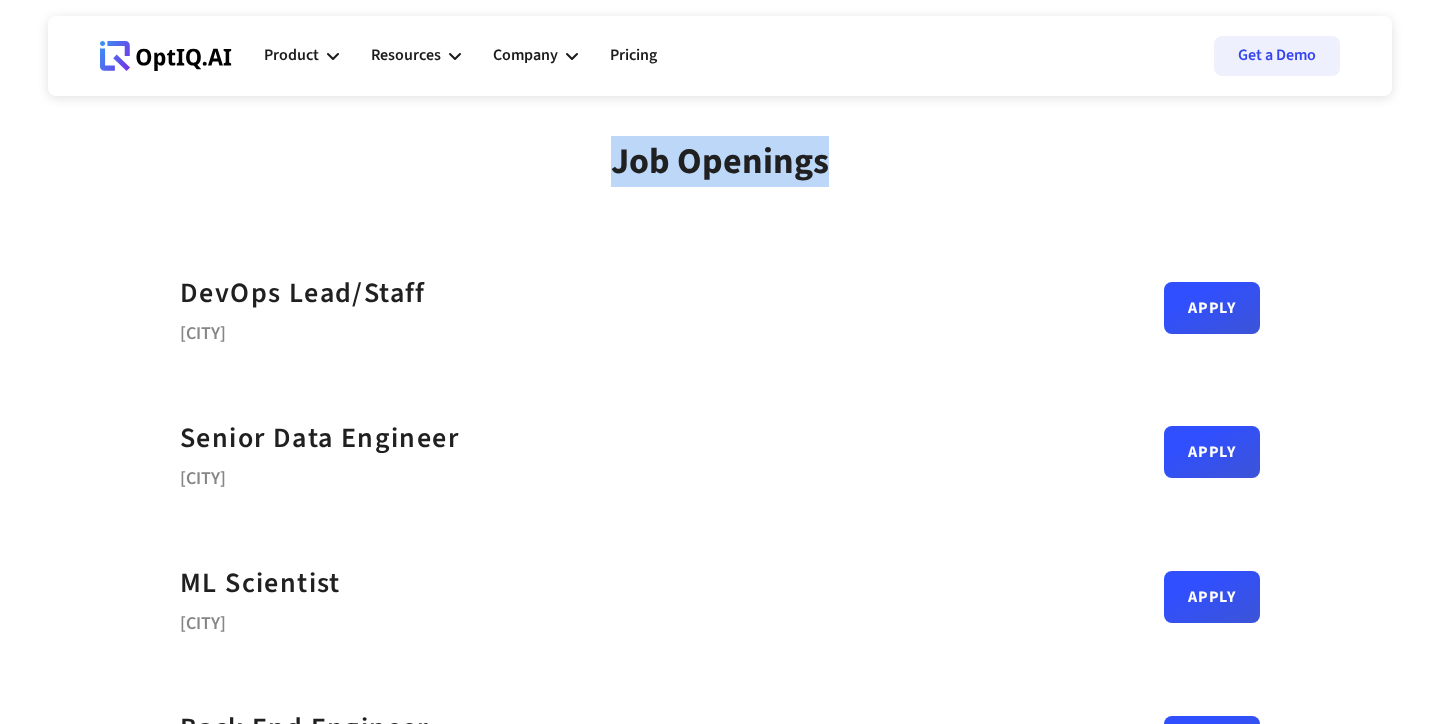 drag, startPoint x: 875, startPoint y: 173, endPoint x: 575, endPoint y: 173, distance: 300 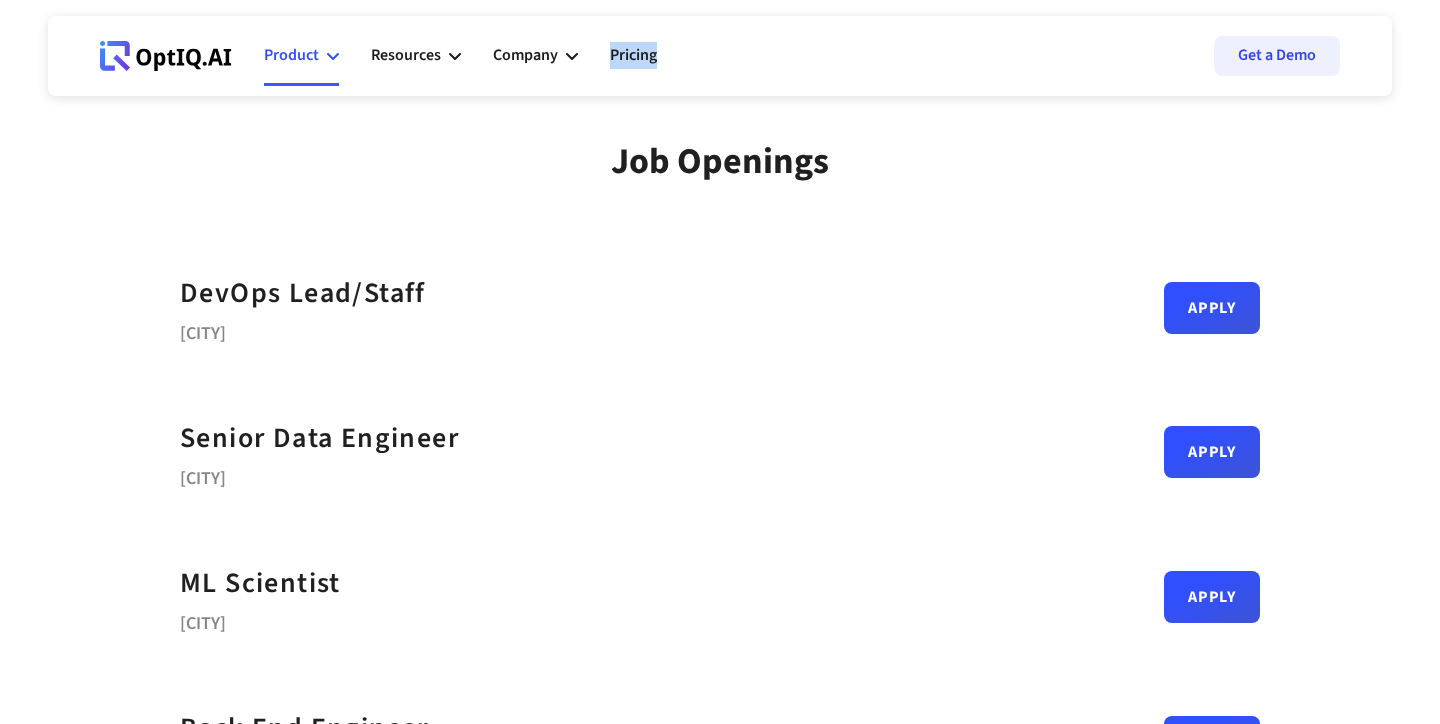 drag, startPoint x: 712, startPoint y: 63, endPoint x: 268, endPoint y: 46, distance: 444.32532 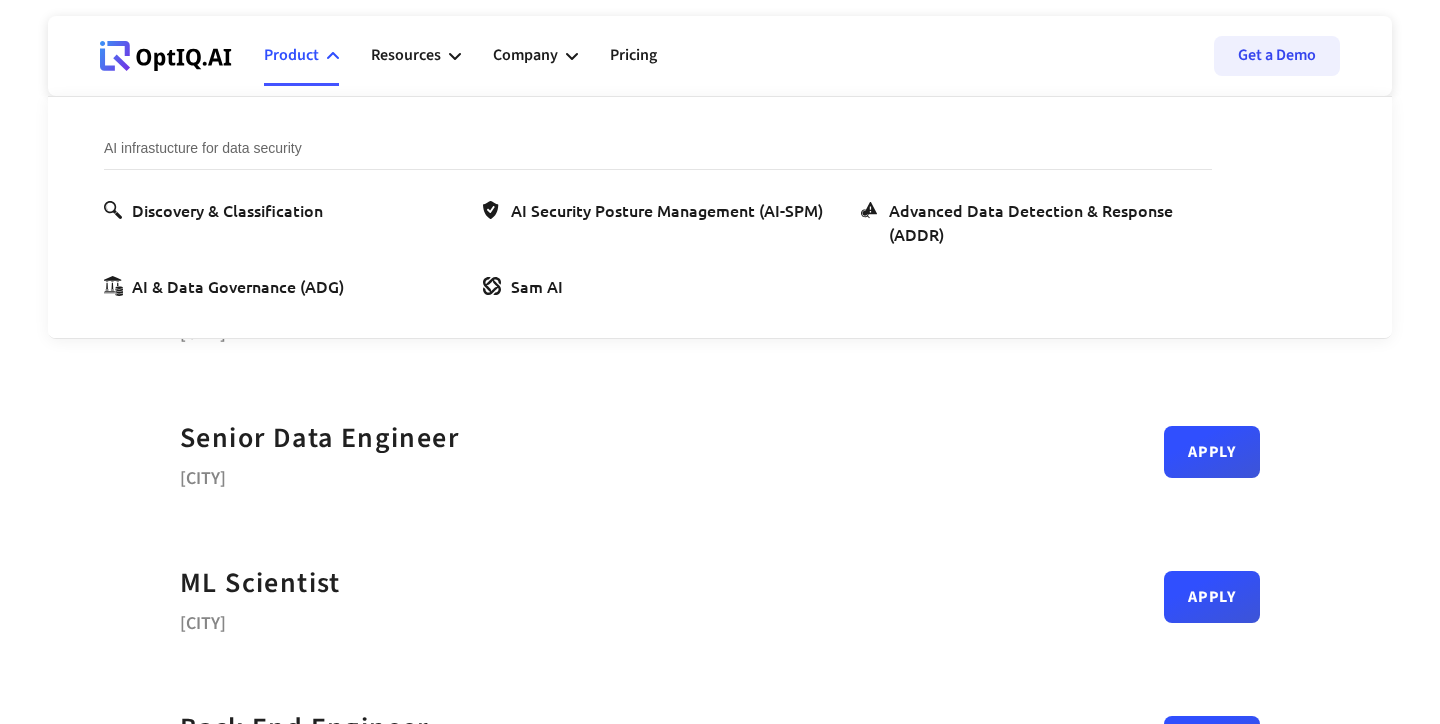 click on "DevOps Lead/Staff Bengaluru Apply Senior Data Engineer Bengaluru Apply ML Scientist Bengaluru Apply Back End Engineer Bengaluru Apply Business Development Representative Bengaluru Apply Enterprise Sales Specialist Bengaluru Apply Content Writer & Digital Marketing Specialist Bengaluru Apply Product Marketing Manager Bengaluru Apply Technical Product Manager Bengaluru Apply Front End Engineer Bengaluru Apply Senior Data Scientist Bengaluru Apply Backend Developer Internship Bengaluru Apply Data Science Internship Bengaluru Apply Technical Content Writer Bengaluru Apply" at bounding box center [720, 886] 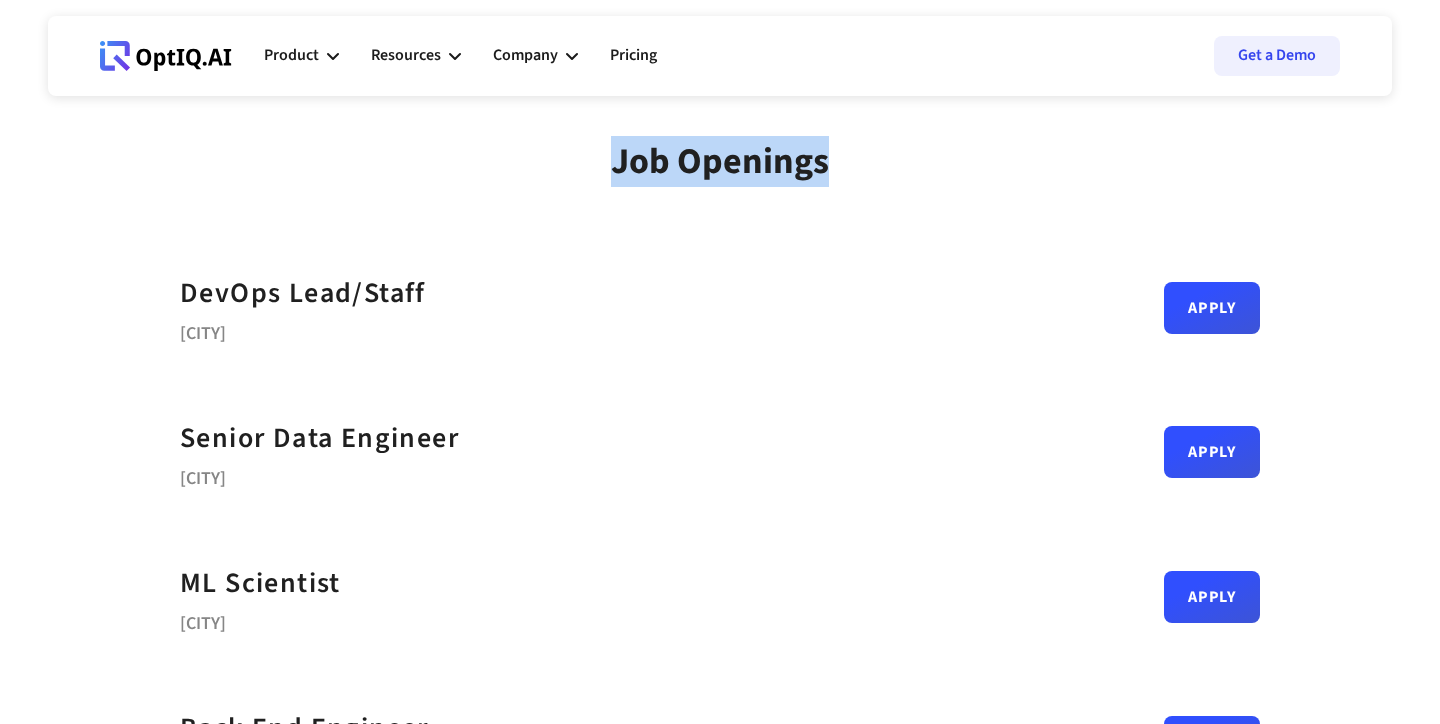 drag, startPoint x: 826, startPoint y: 173, endPoint x: 613, endPoint y: 173, distance: 213 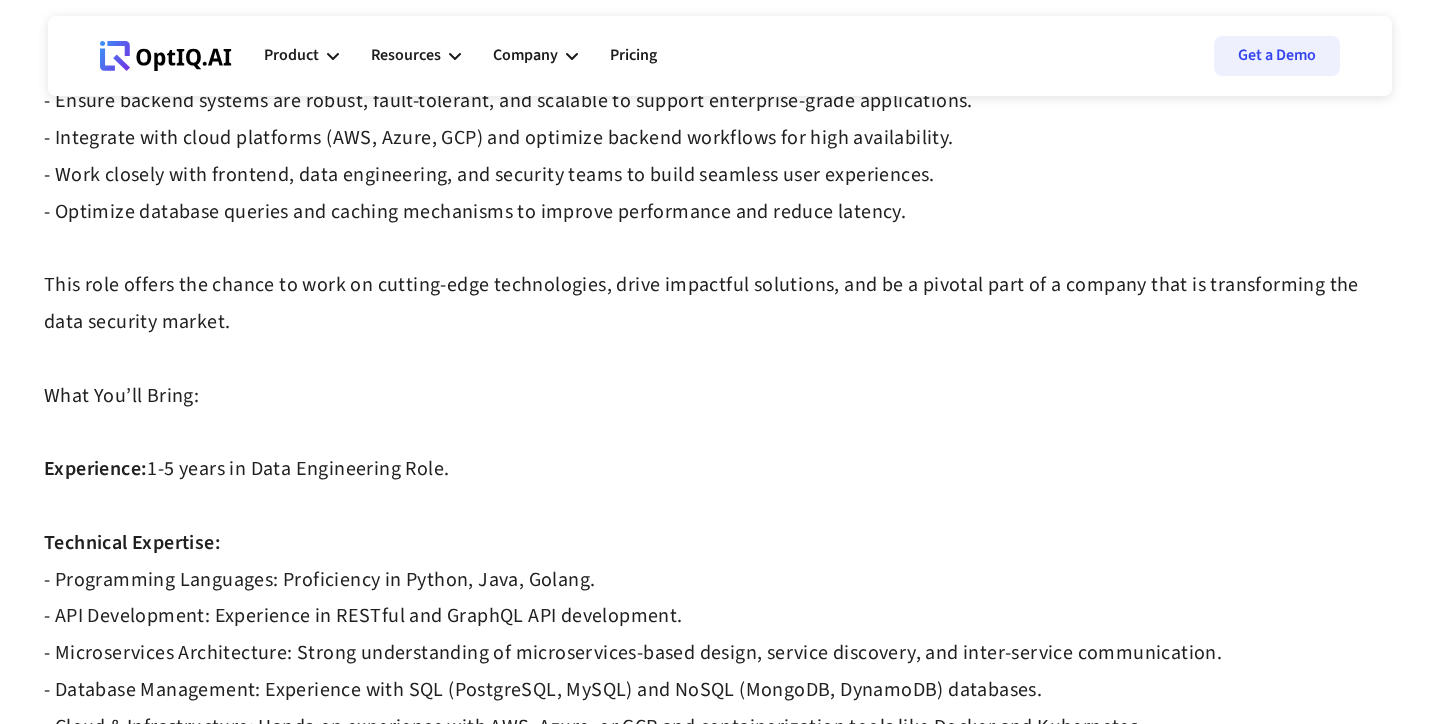 scroll, scrollTop: 589, scrollLeft: 0, axis: vertical 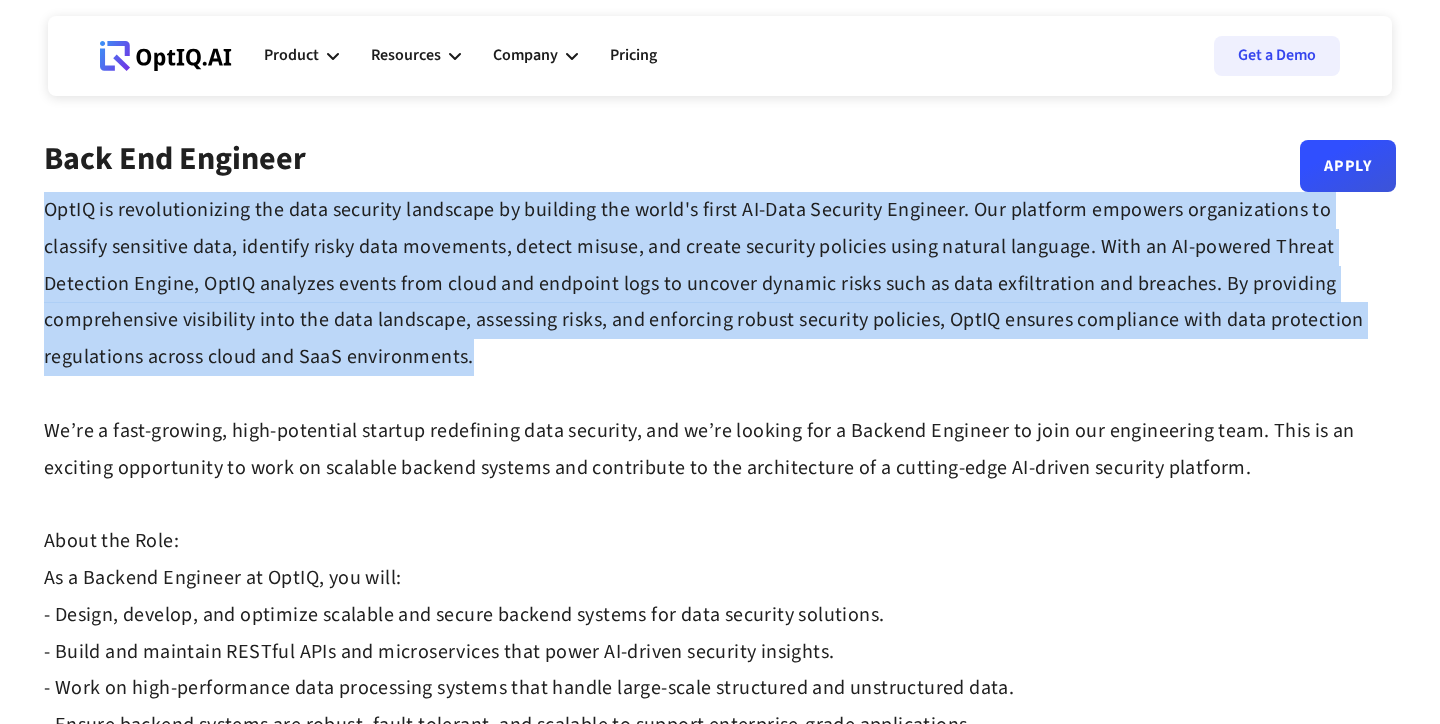 drag, startPoint x: 321, startPoint y: 355, endPoint x: 42, endPoint y: 212, distance: 313.51236 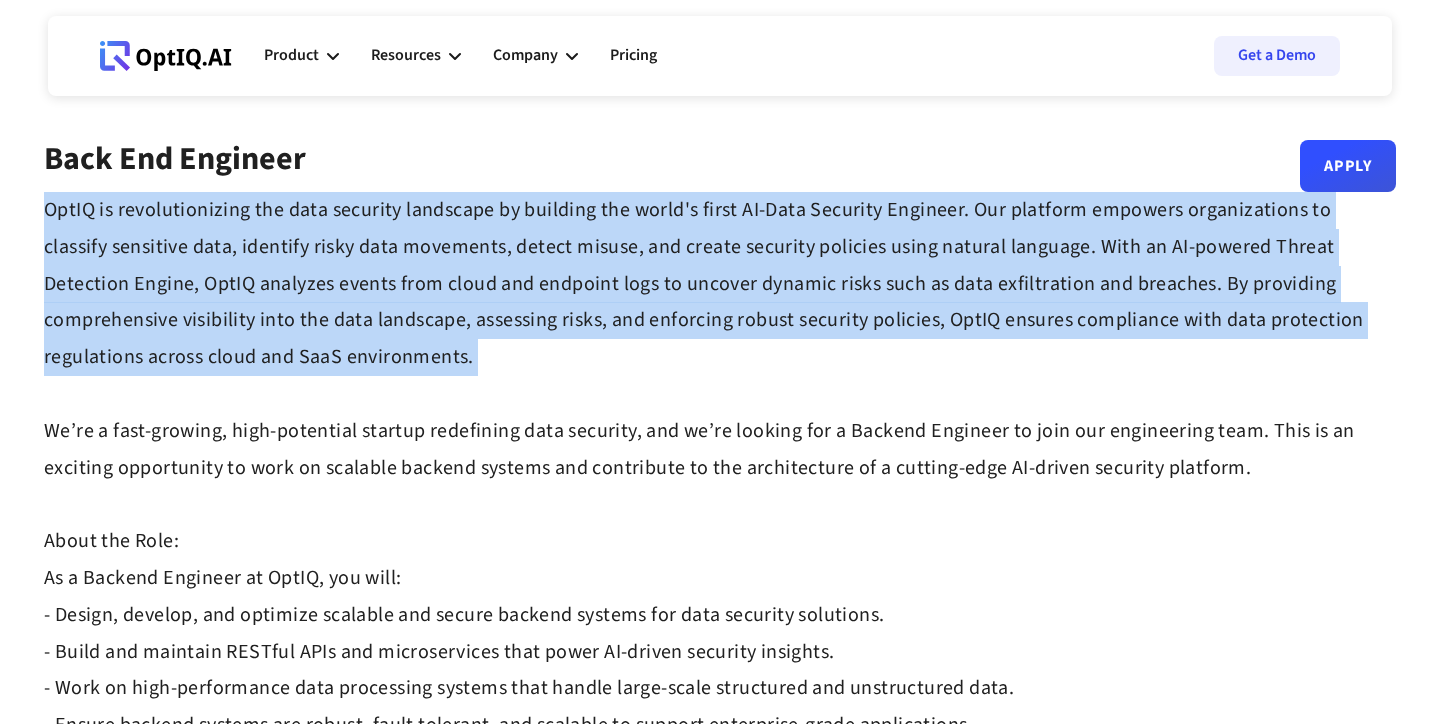 drag, startPoint x: 42, startPoint y: 212, endPoint x: 311, endPoint y: 361, distance: 307.50934 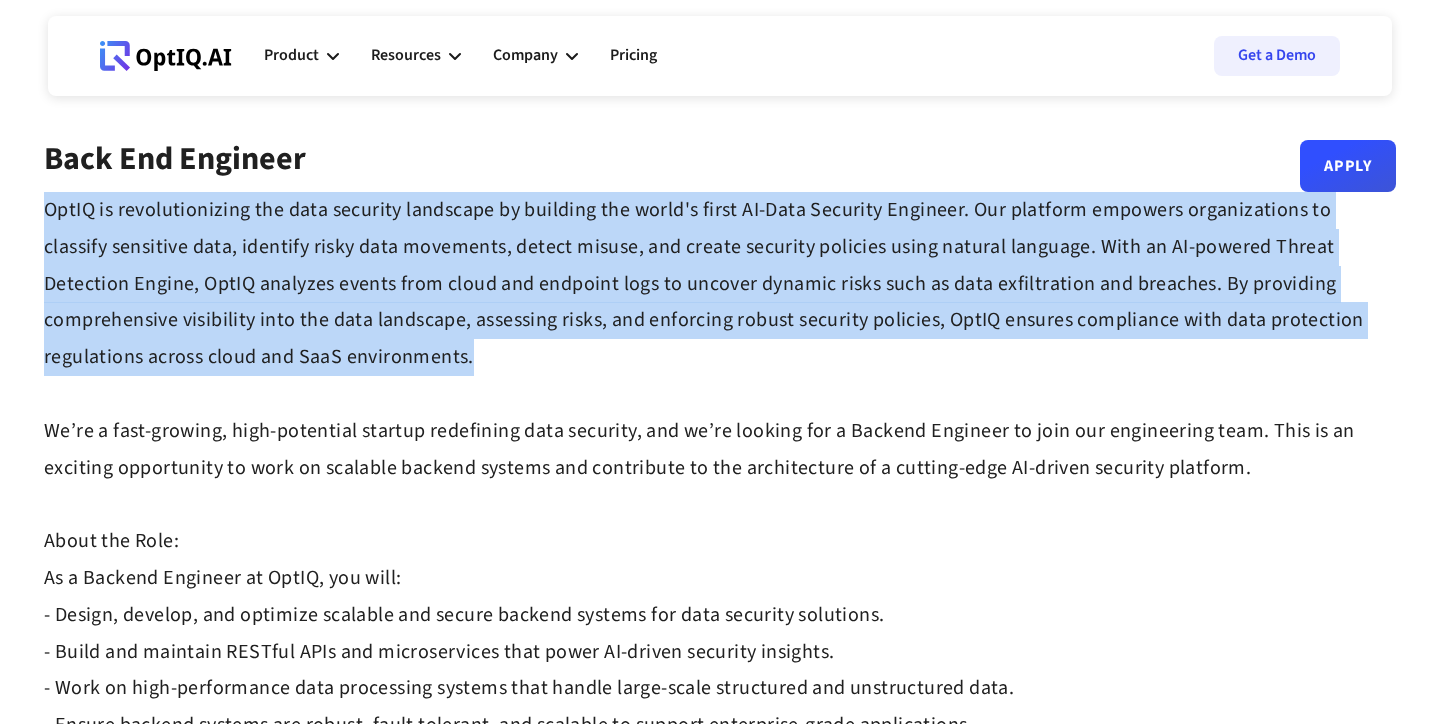 drag, startPoint x: 47, startPoint y: 205, endPoint x: 344, endPoint y: 354, distance: 332.28 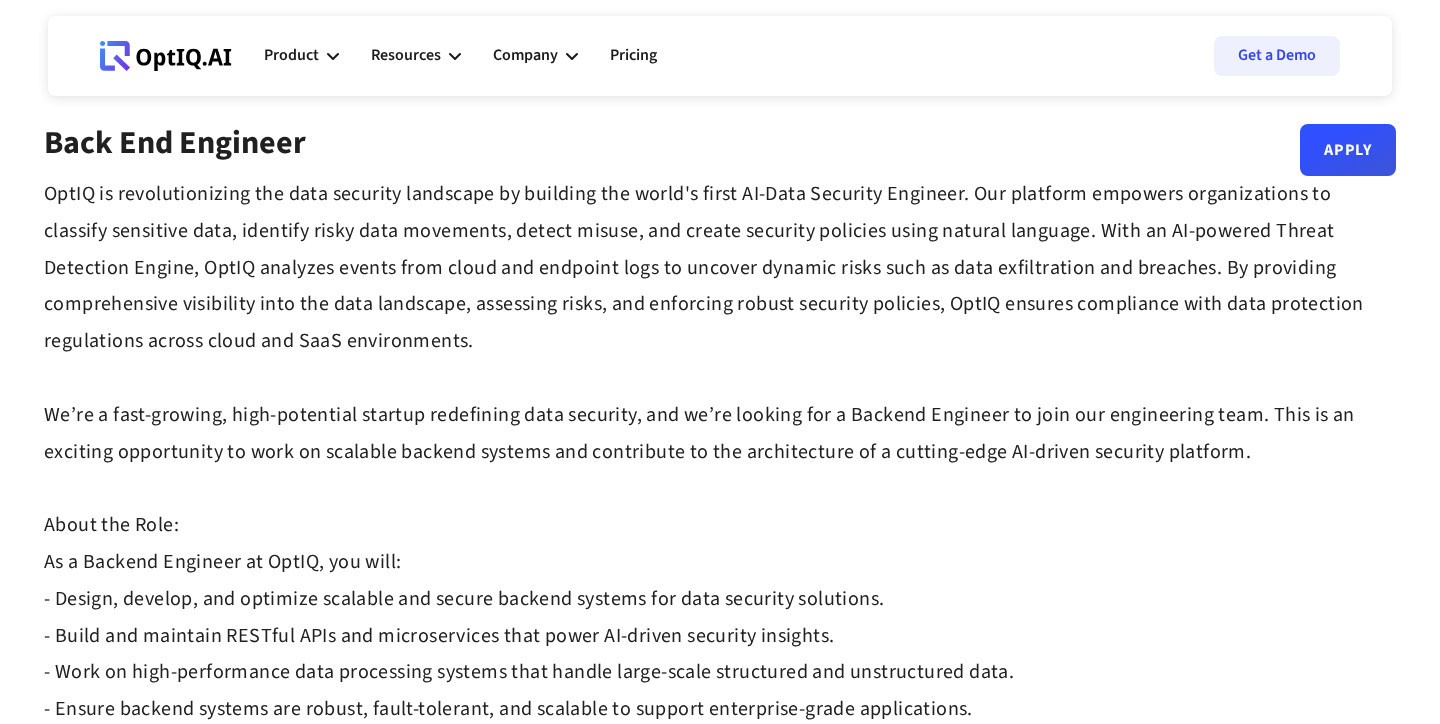 scroll, scrollTop: 0, scrollLeft: 0, axis: both 